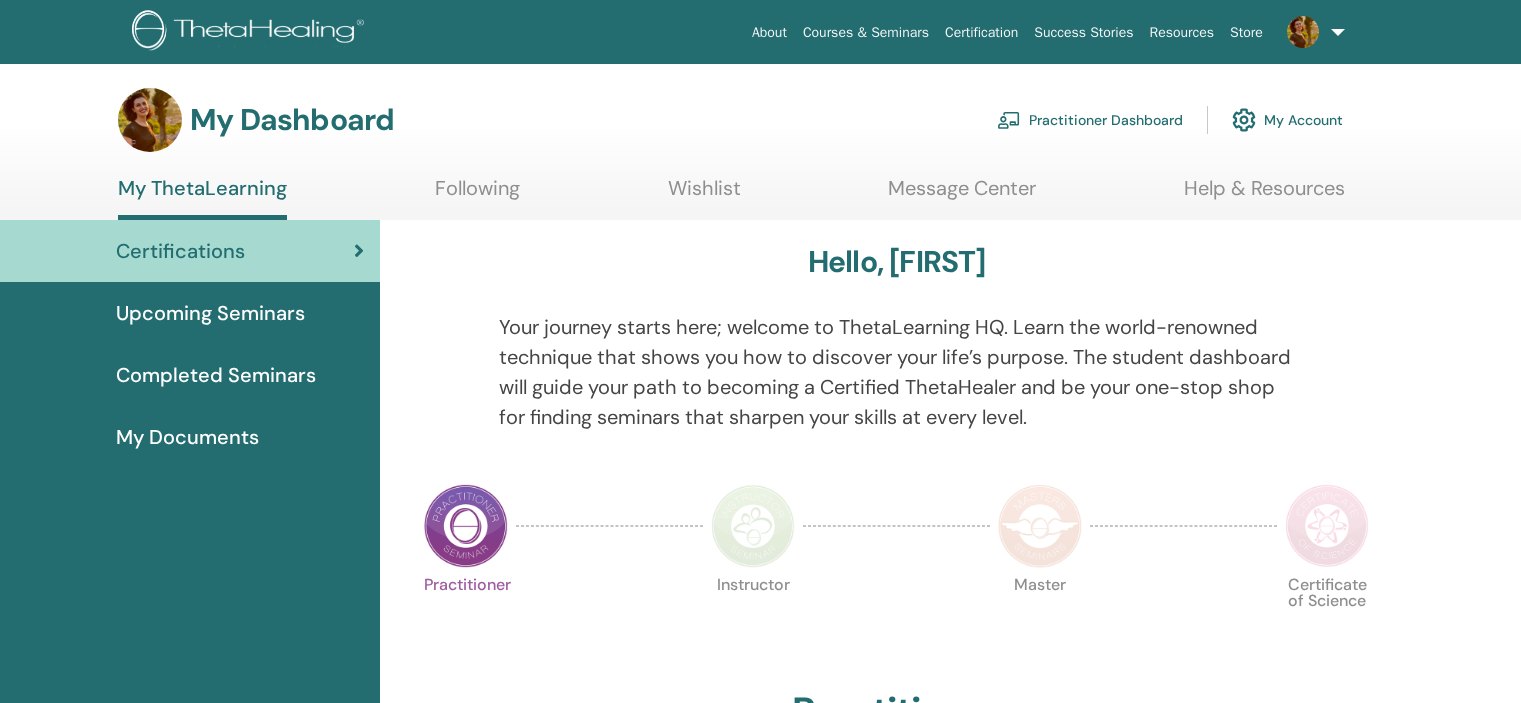 scroll, scrollTop: 0, scrollLeft: 0, axis: both 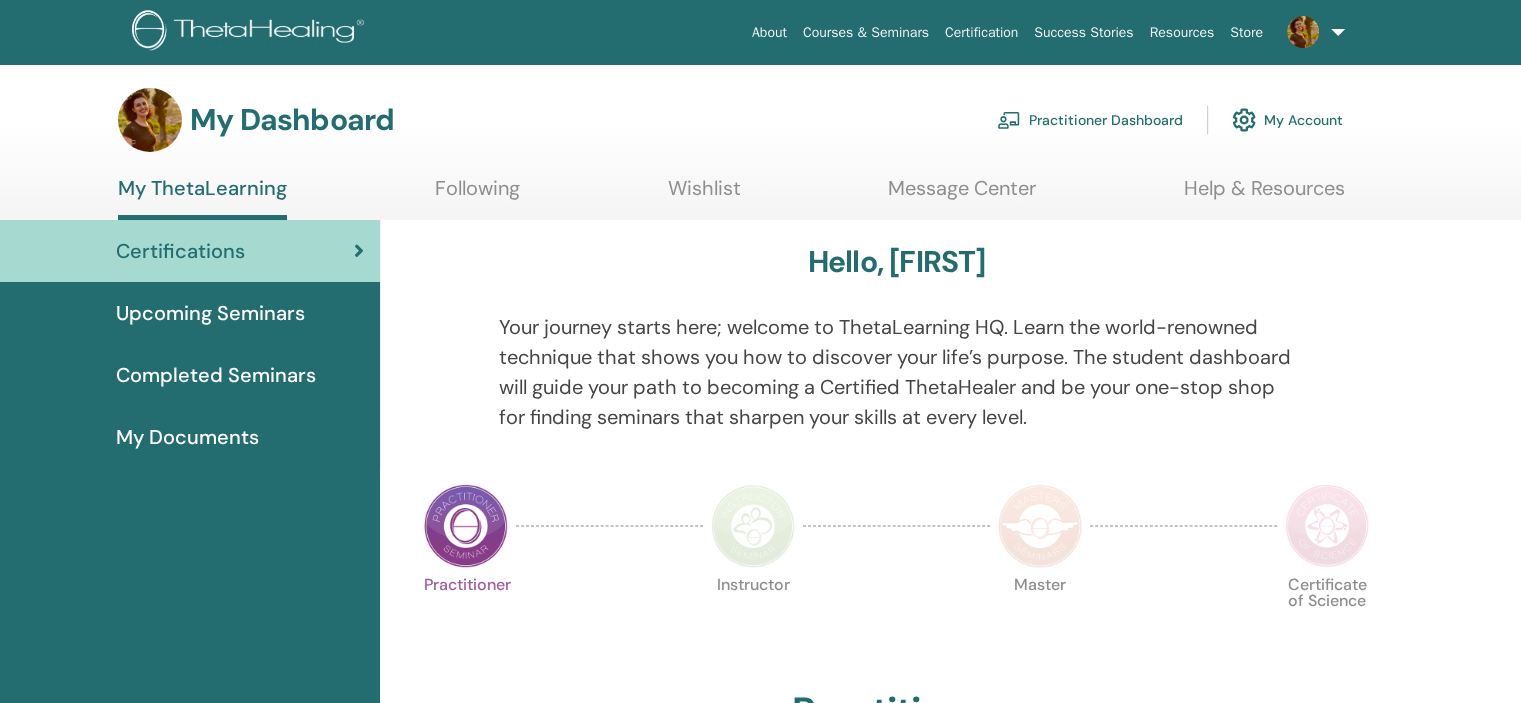 click on "Upcoming Seminars" at bounding box center [210, 313] 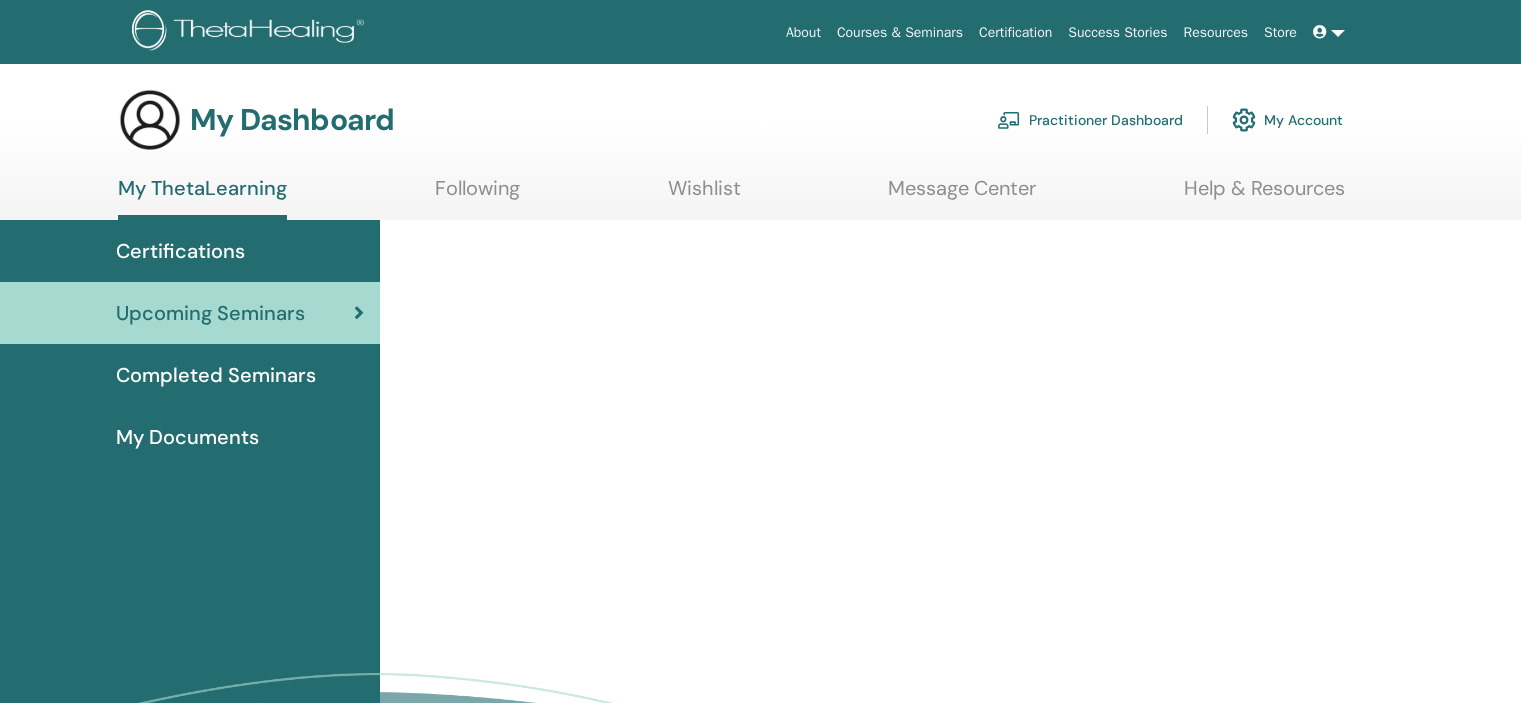 scroll, scrollTop: 0, scrollLeft: 0, axis: both 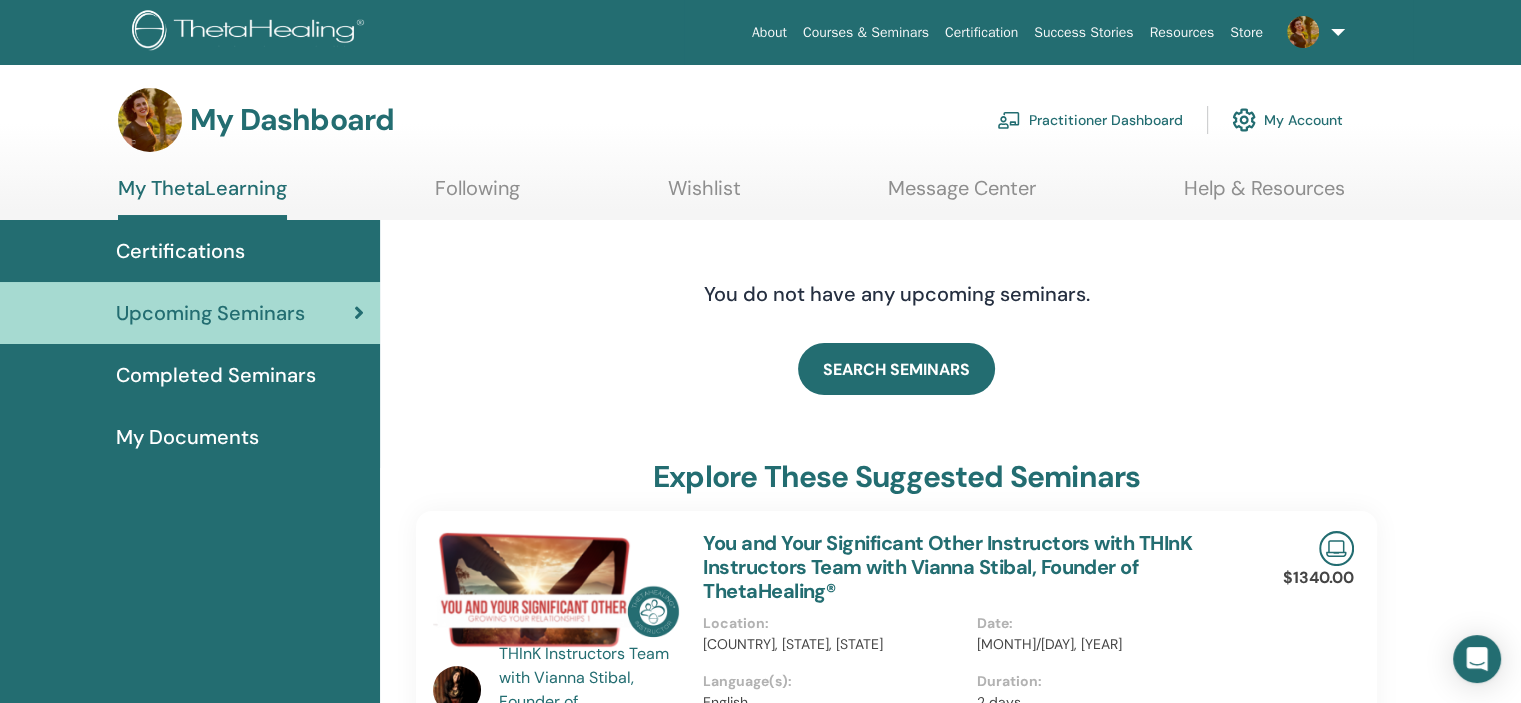 click on "Courses & Seminars" at bounding box center (866, 32) 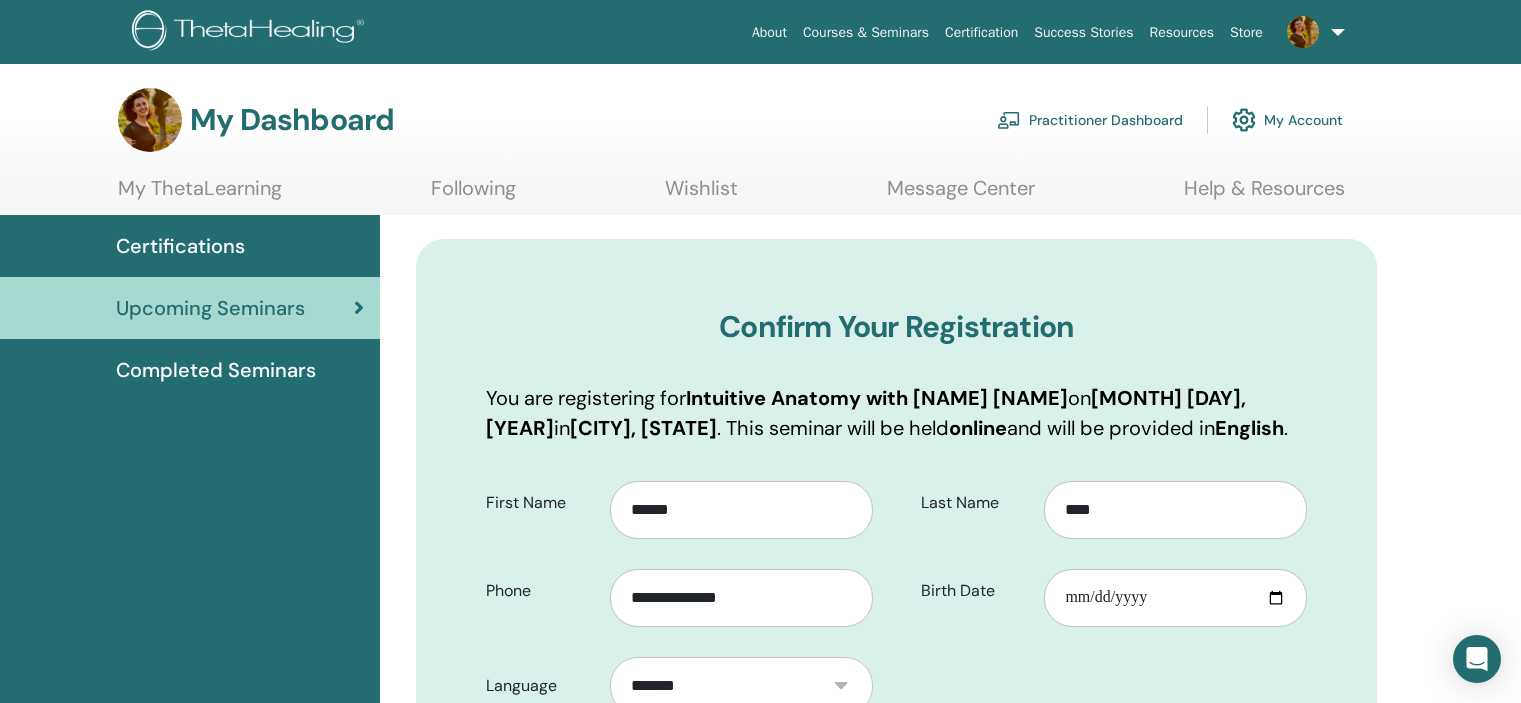 scroll, scrollTop: 0, scrollLeft: 0, axis: both 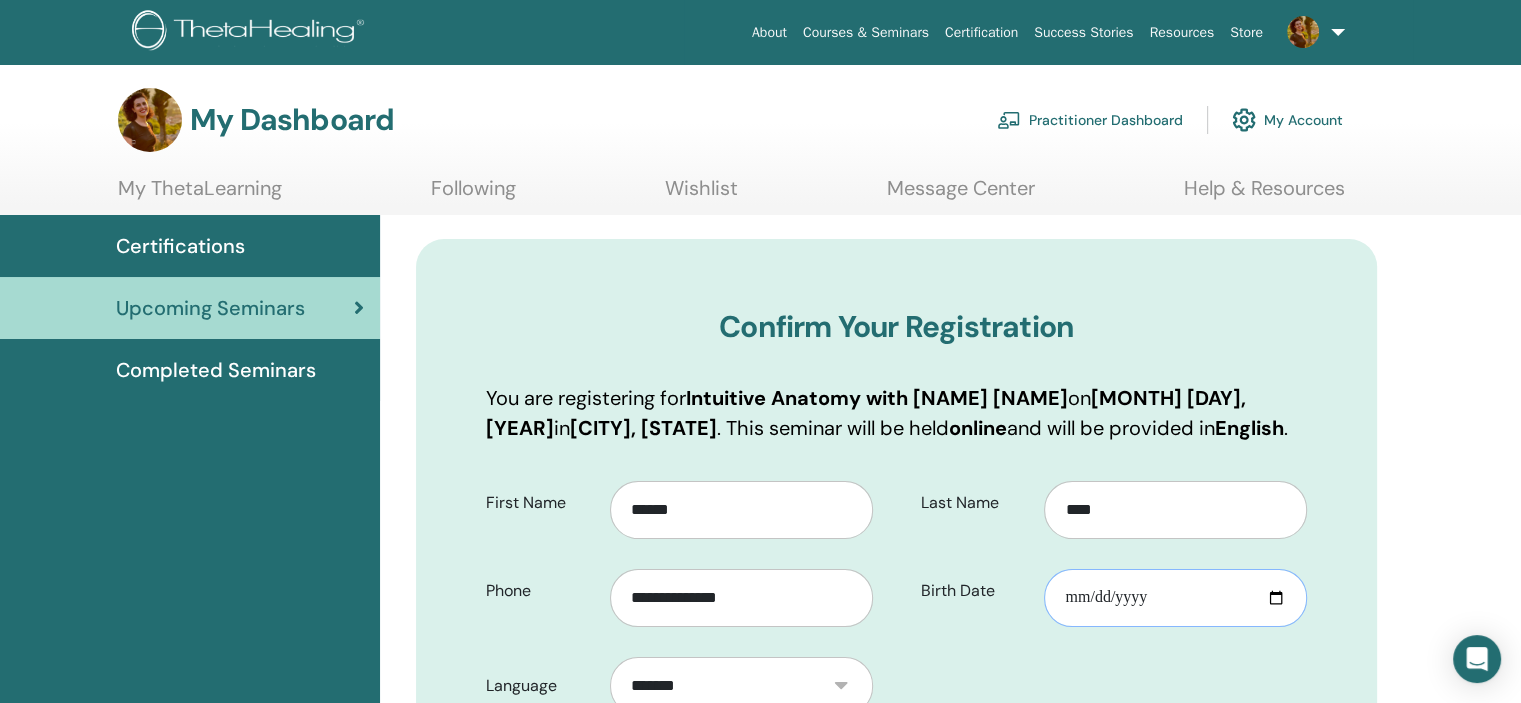 click on "Birth Date" at bounding box center (1175, 598) 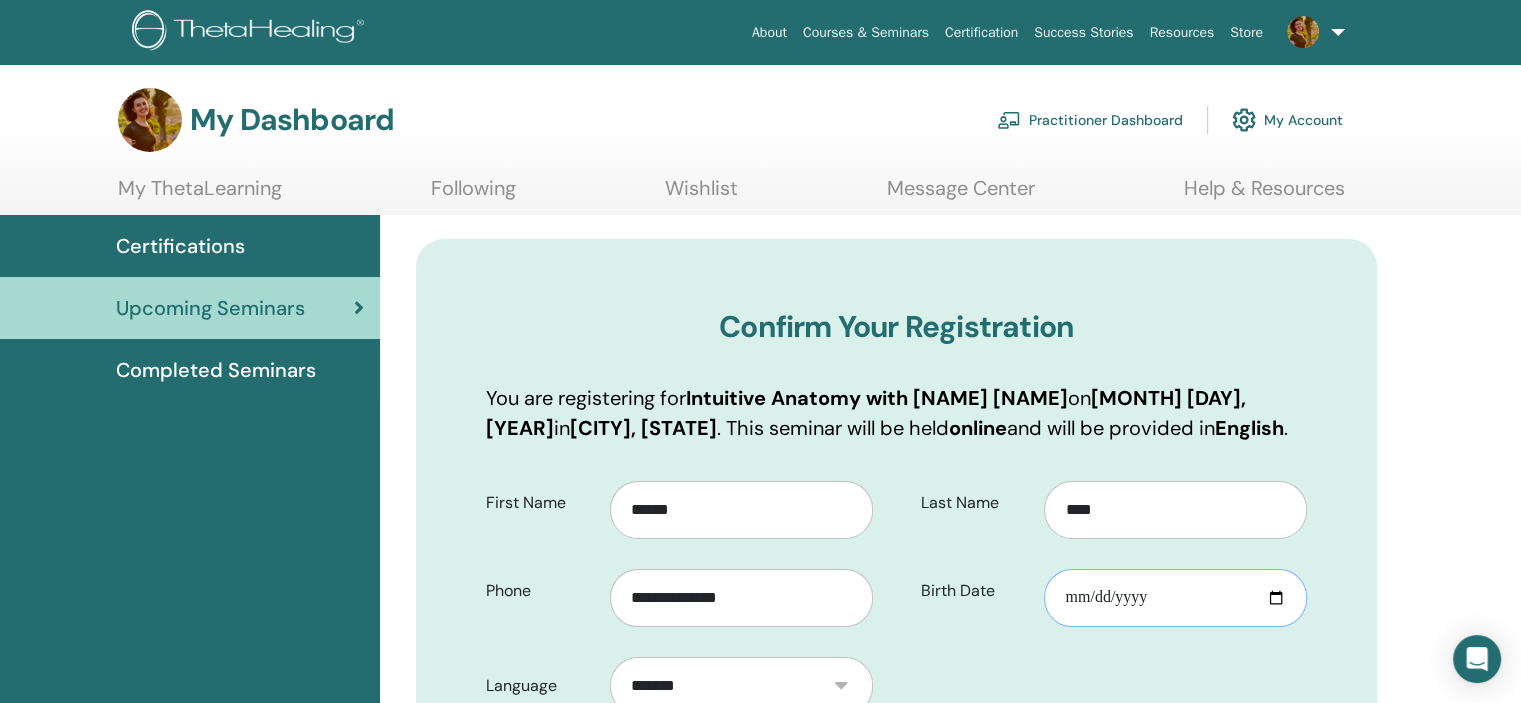 type on "**********" 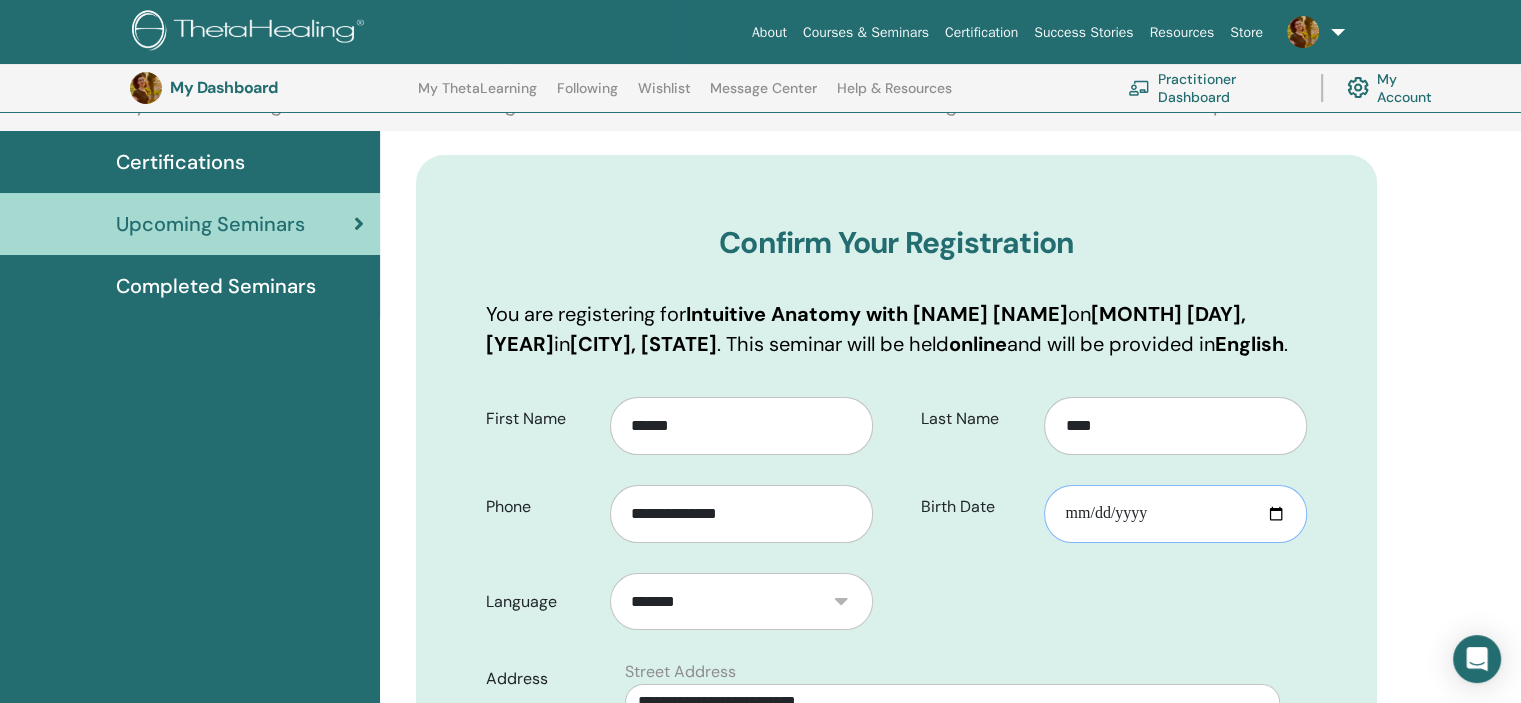 scroll, scrollTop: 247, scrollLeft: 0, axis: vertical 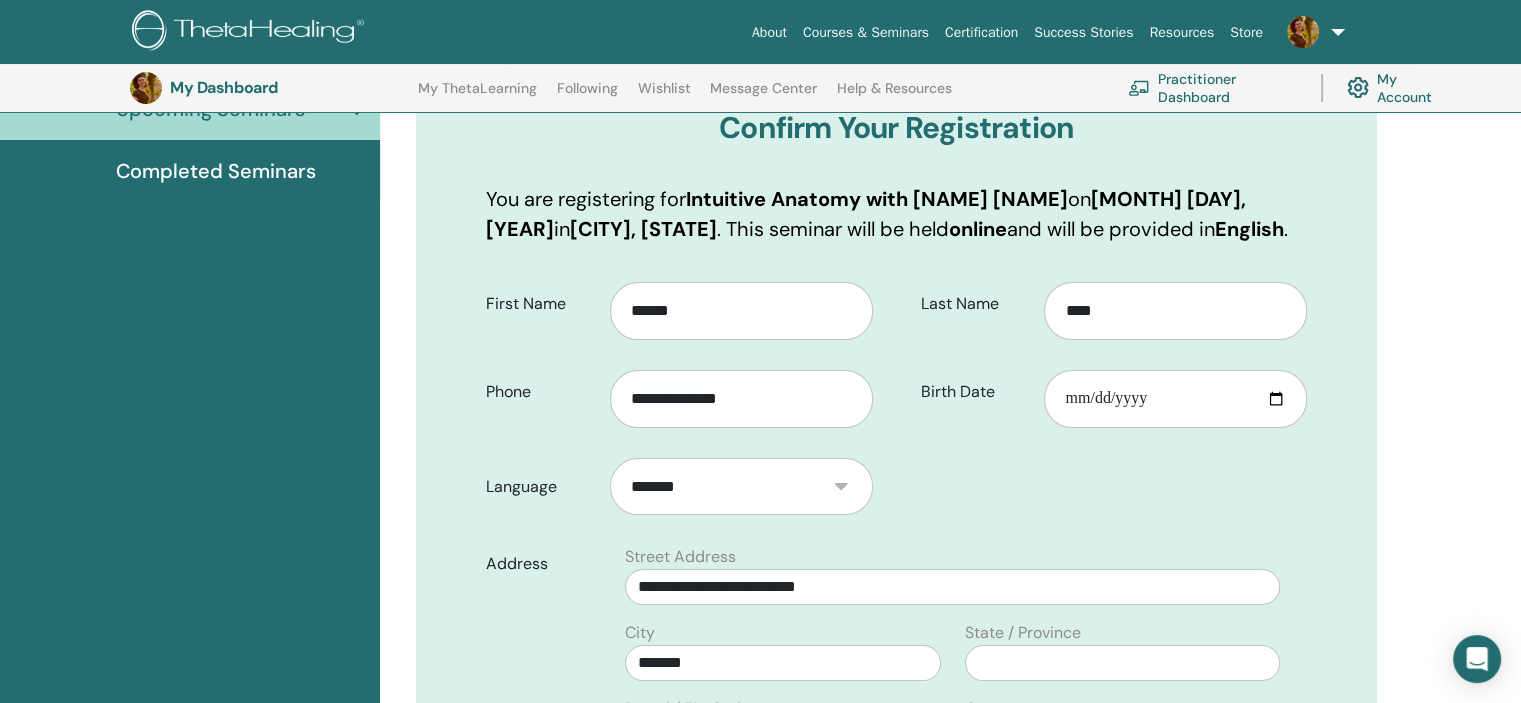 click on "*******" at bounding box center (741, 487) 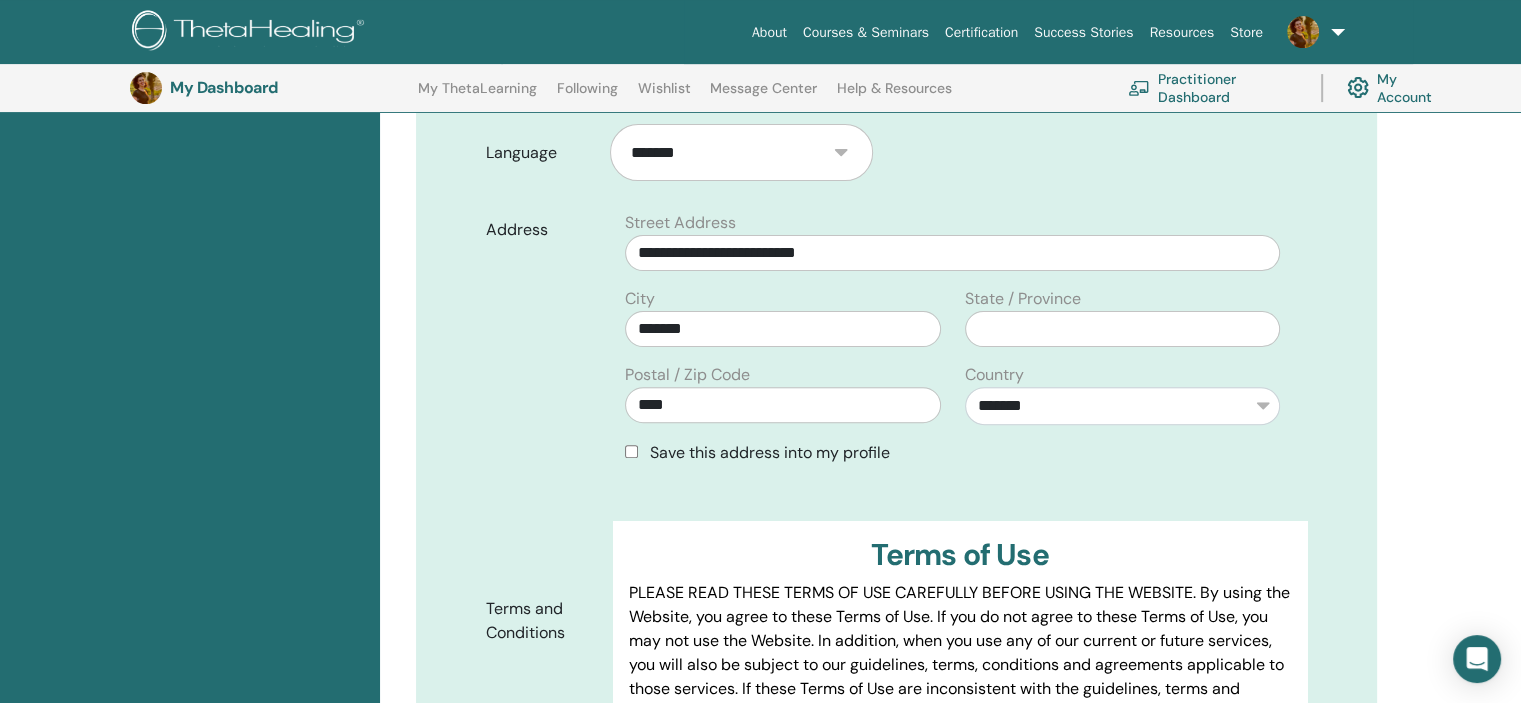 scroll, scrollTop: 664, scrollLeft: 0, axis: vertical 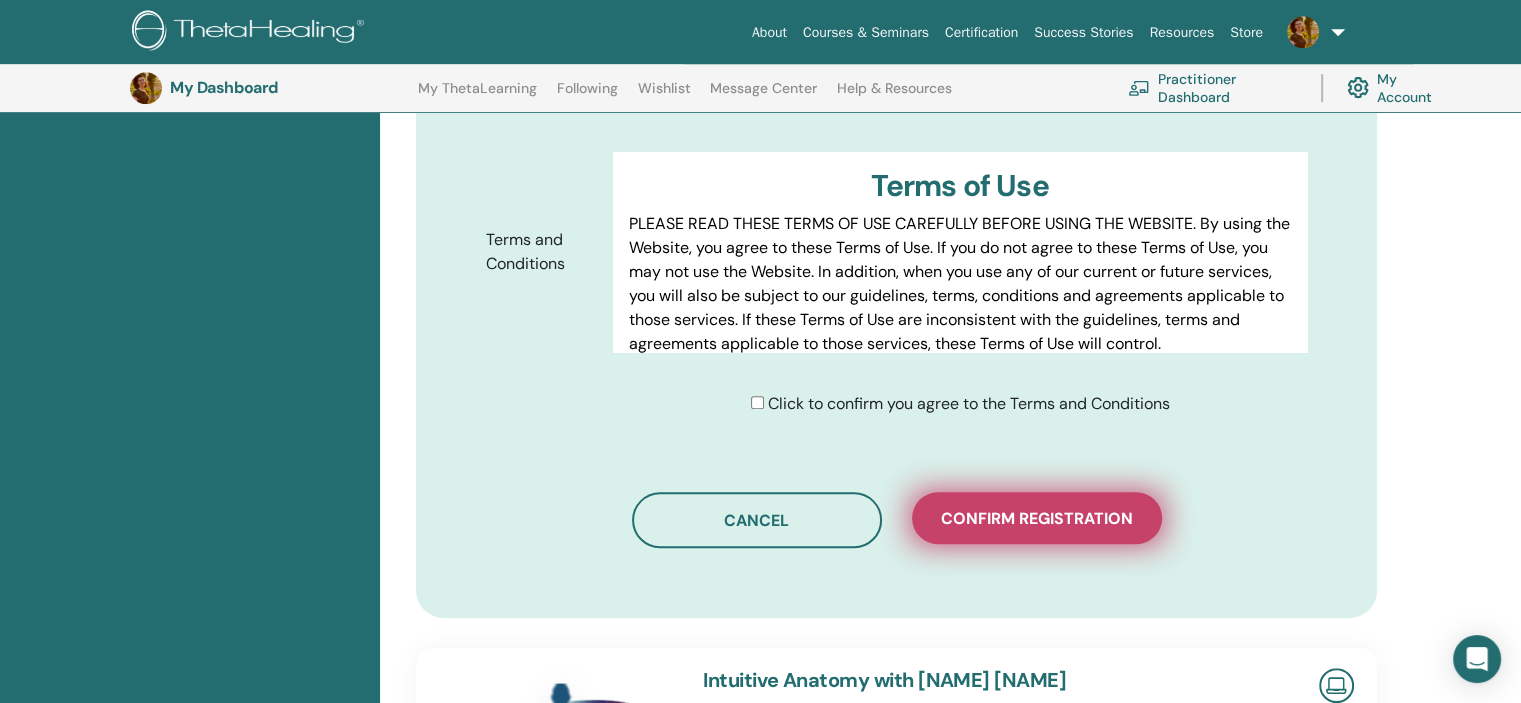 click on "Confirm registration" at bounding box center [1037, 518] 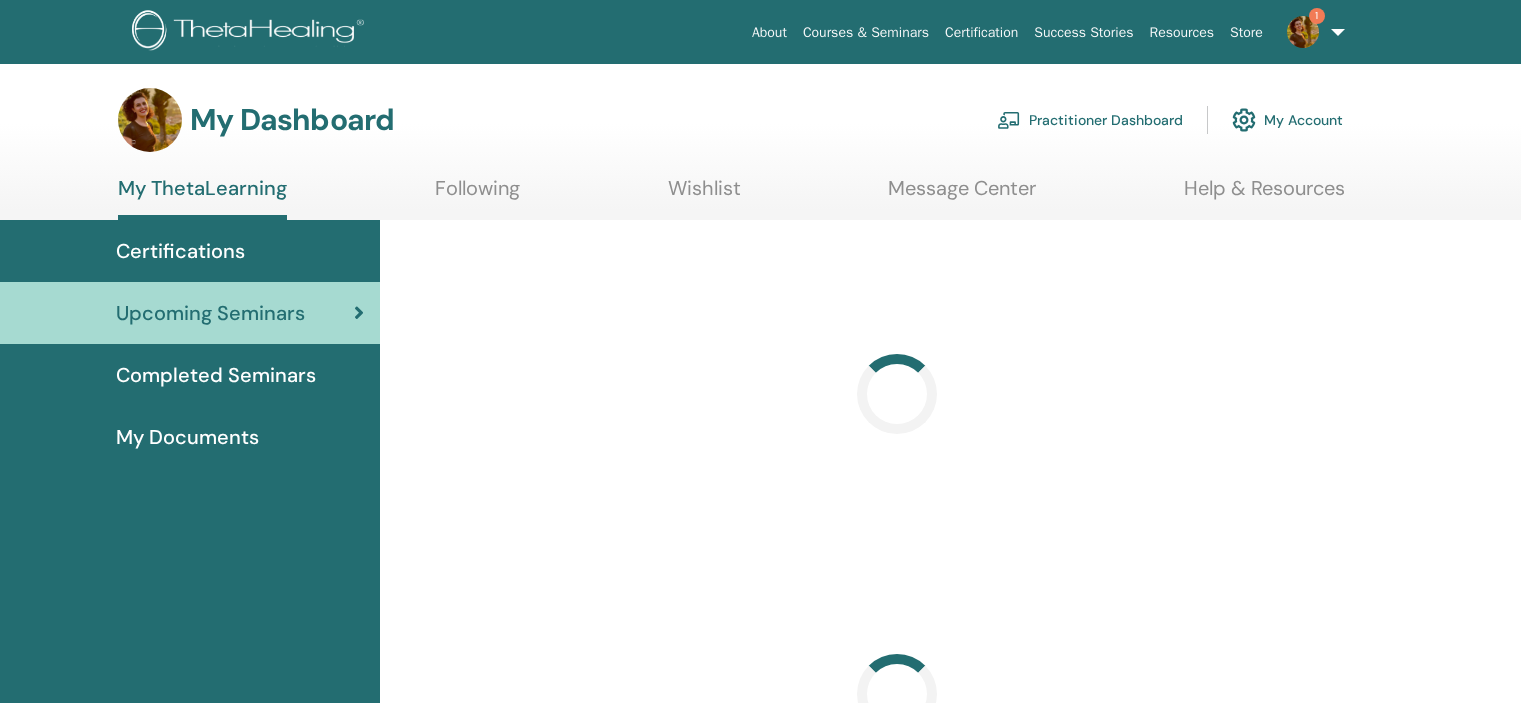 scroll, scrollTop: 0, scrollLeft: 0, axis: both 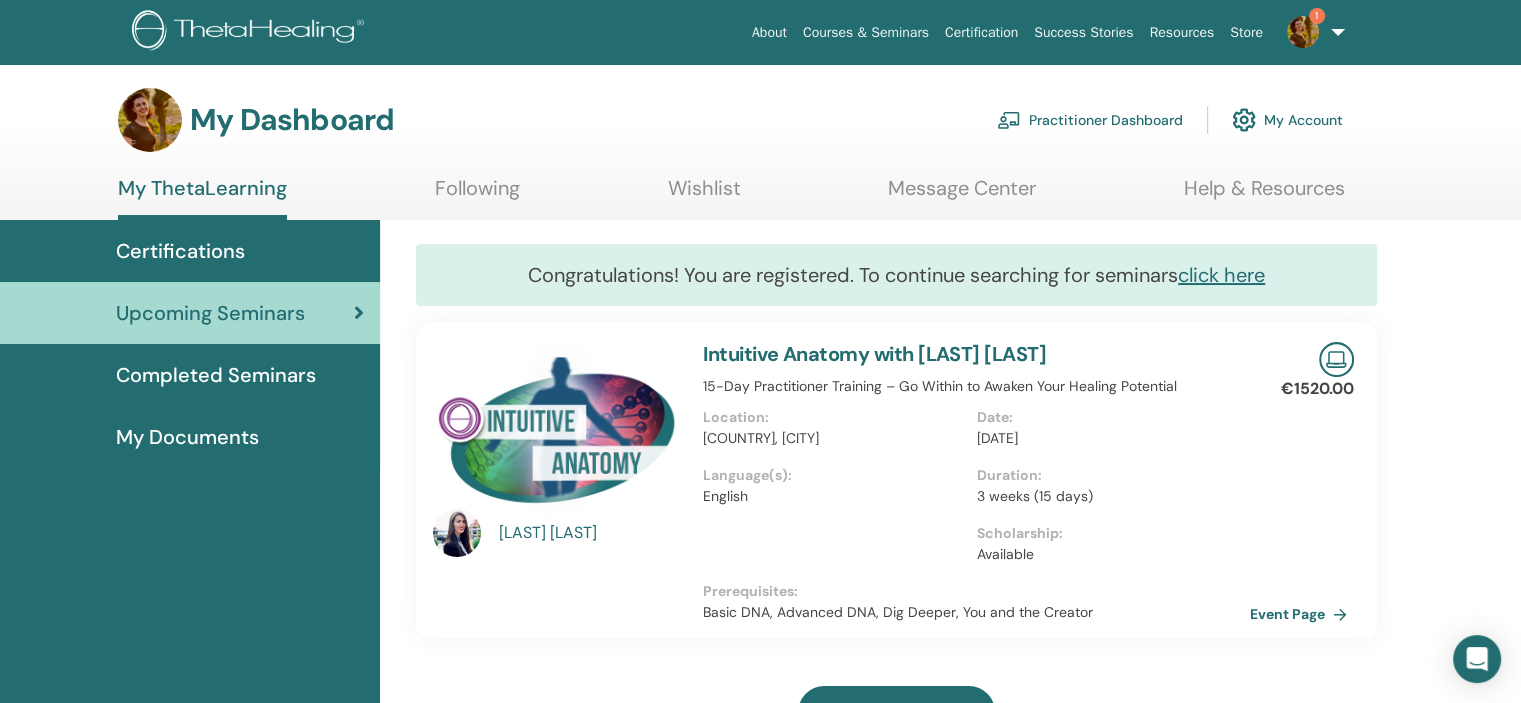 click at bounding box center (1303, 32) 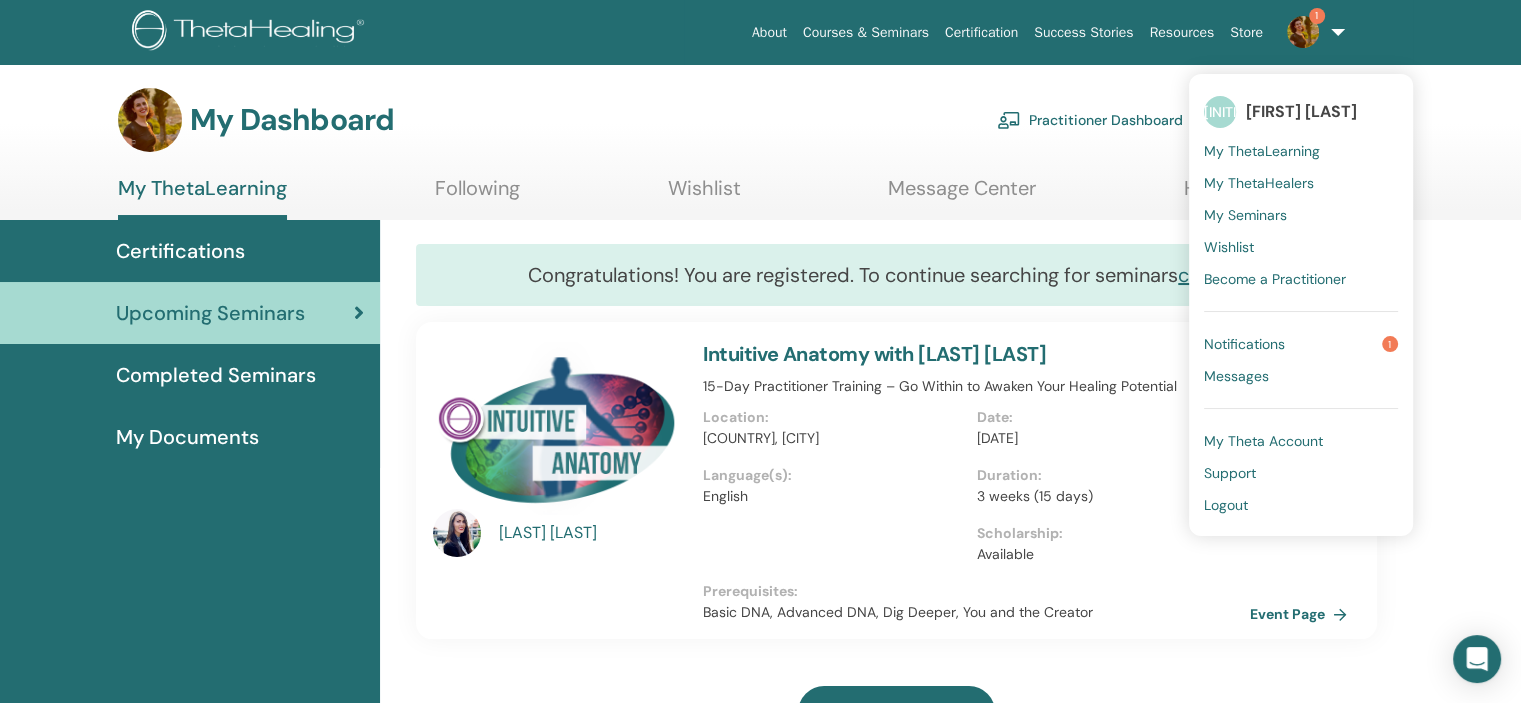 click on "Notifications" at bounding box center (1244, 344) 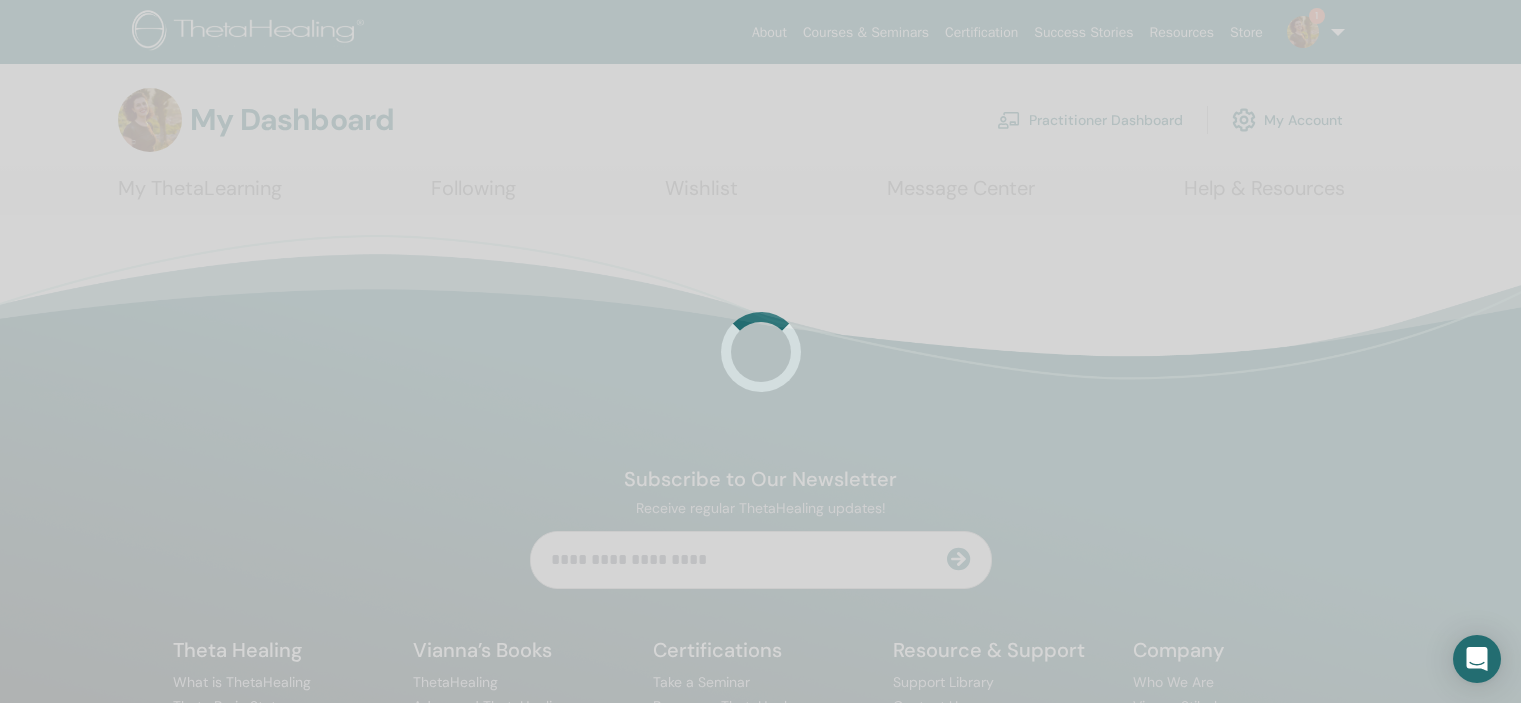 scroll, scrollTop: 0, scrollLeft: 0, axis: both 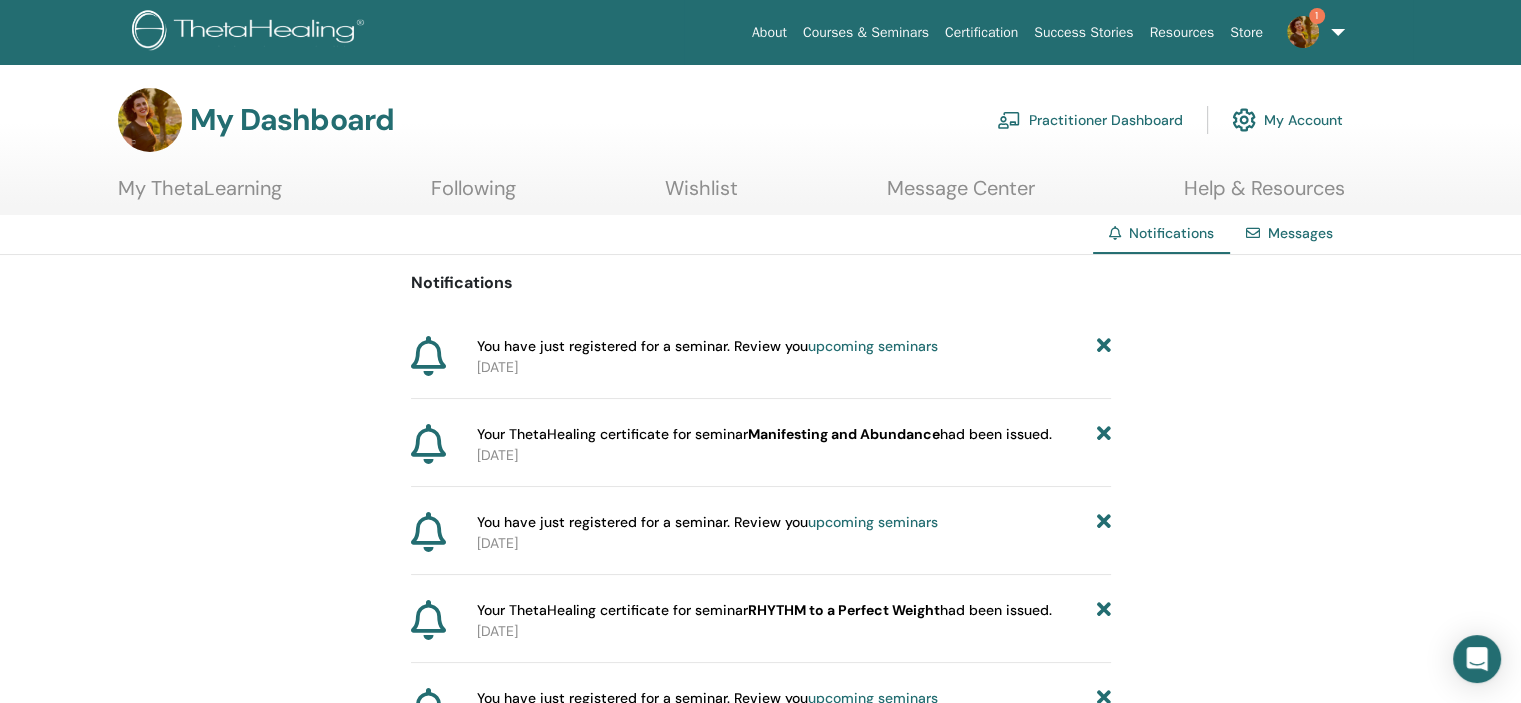 click on "You have just registered for a seminar. Review you  upcoming seminars" at bounding box center (707, 346) 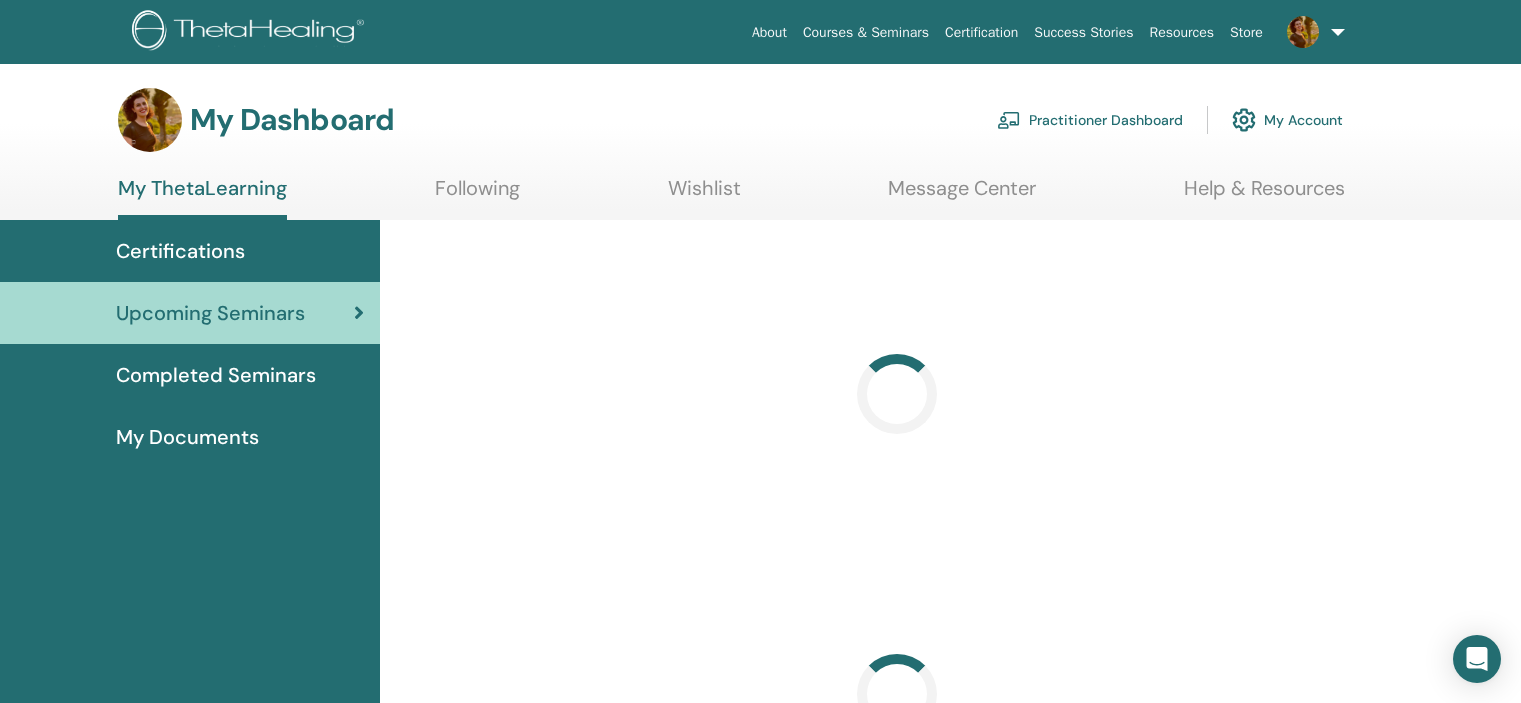 scroll, scrollTop: 0, scrollLeft: 0, axis: both 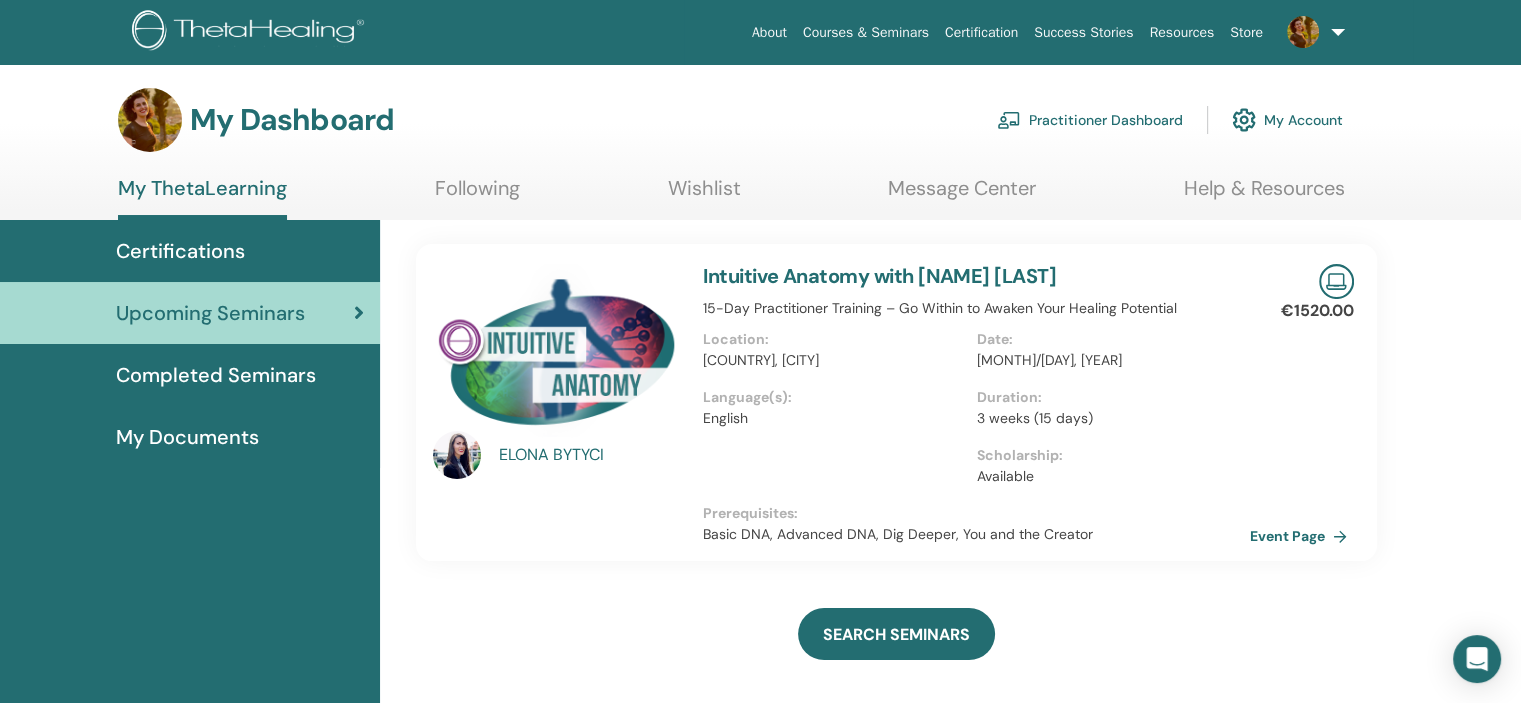 click on "Completed Seminars" at bounding box center (216, 375) 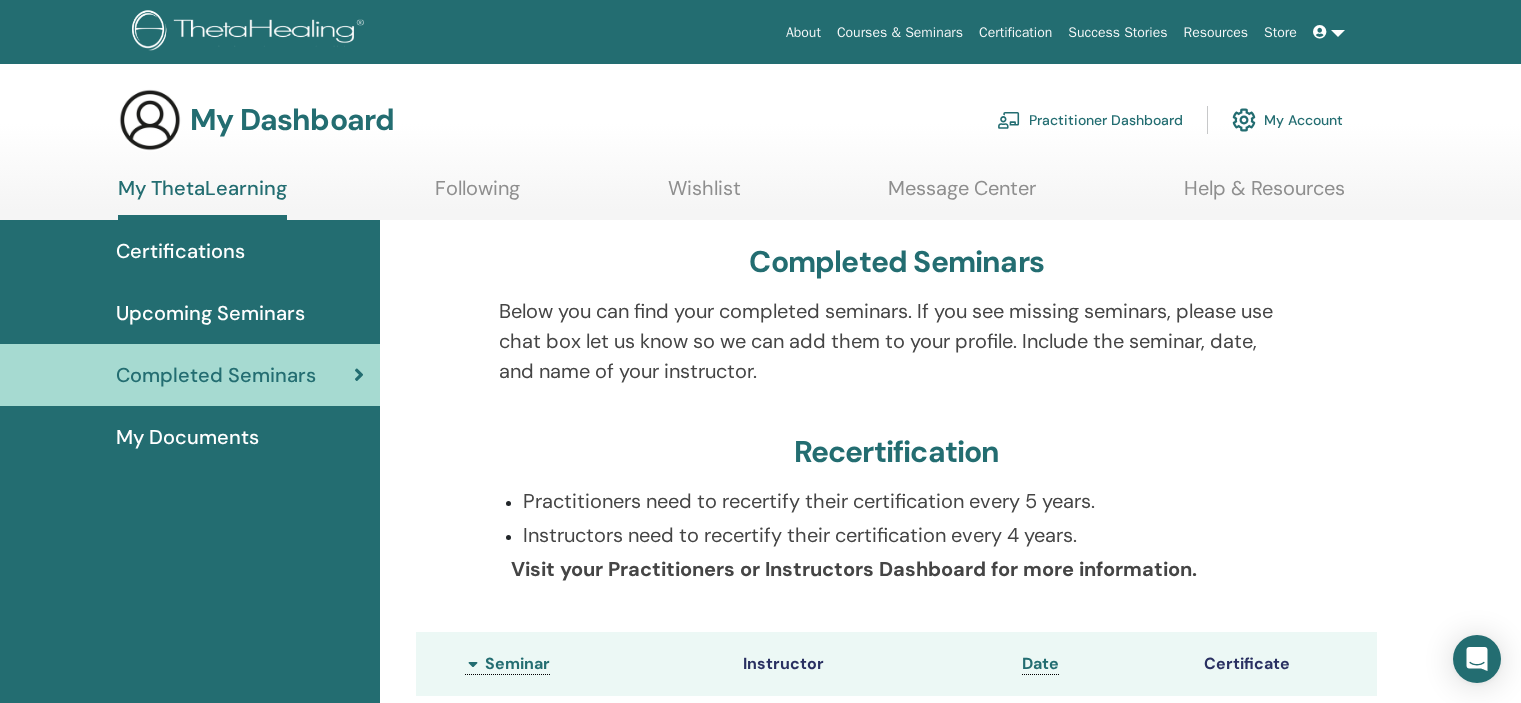 scroll, scrollTop: 0, scrollLeft: 0, axis: both 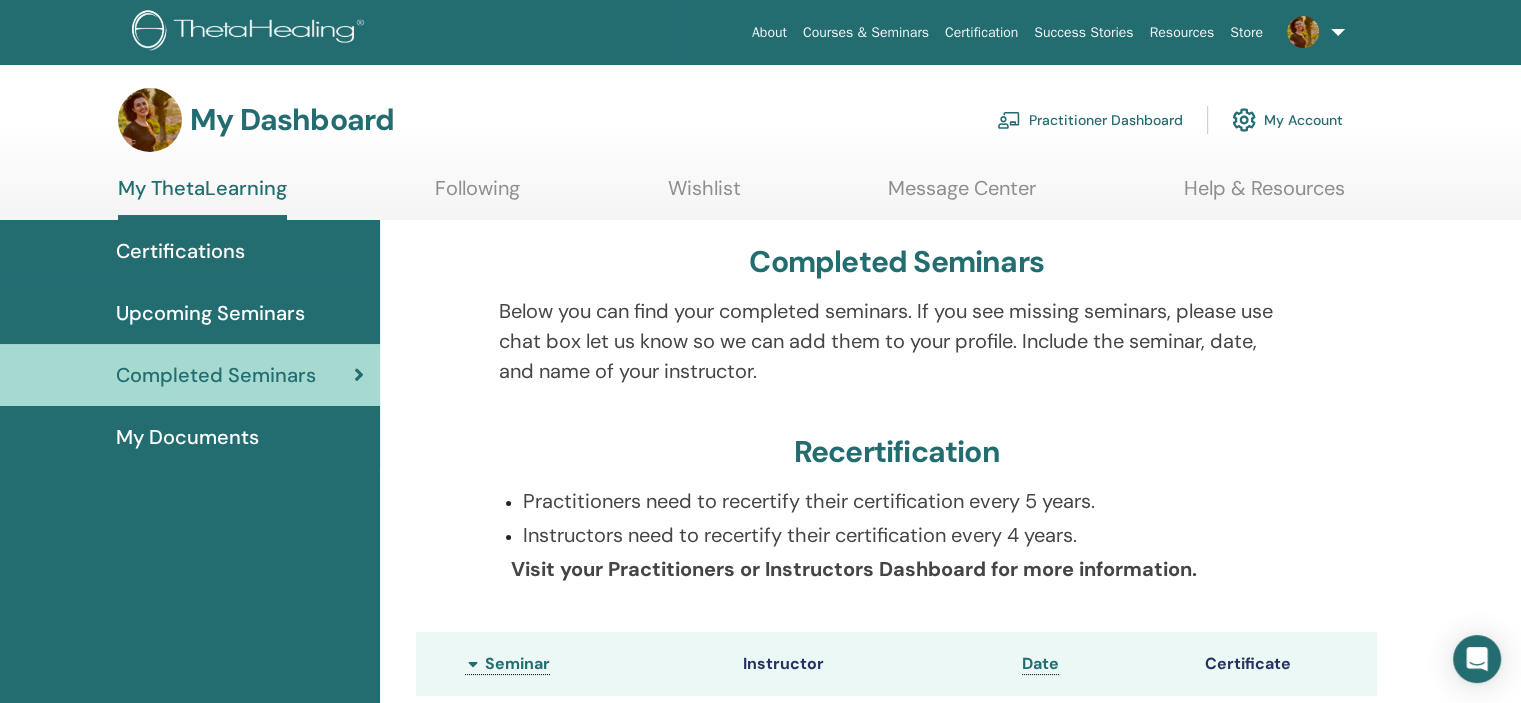 click on "My Documents" at bounding box center [187, 437] 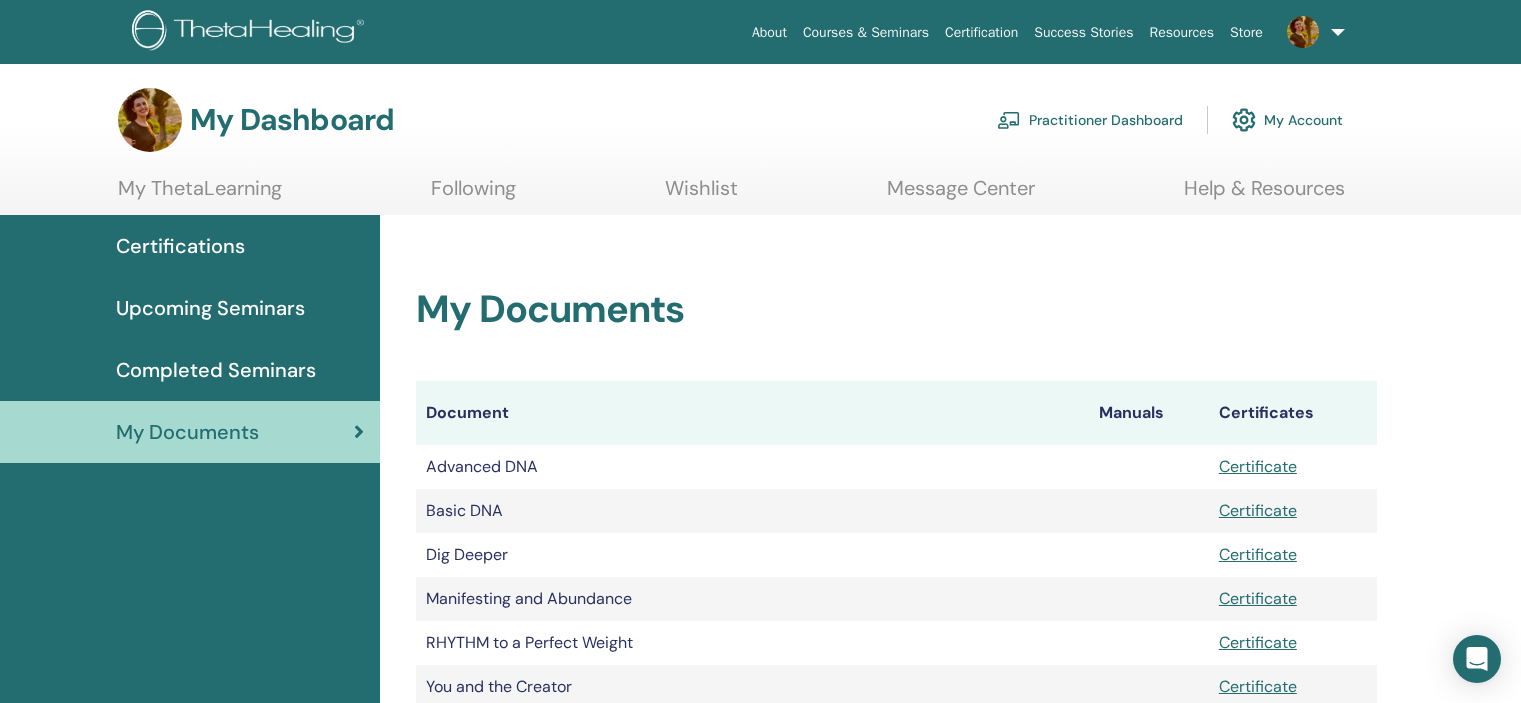 scroll, scrollTop: 0, scrollLeft: 0, axis: both 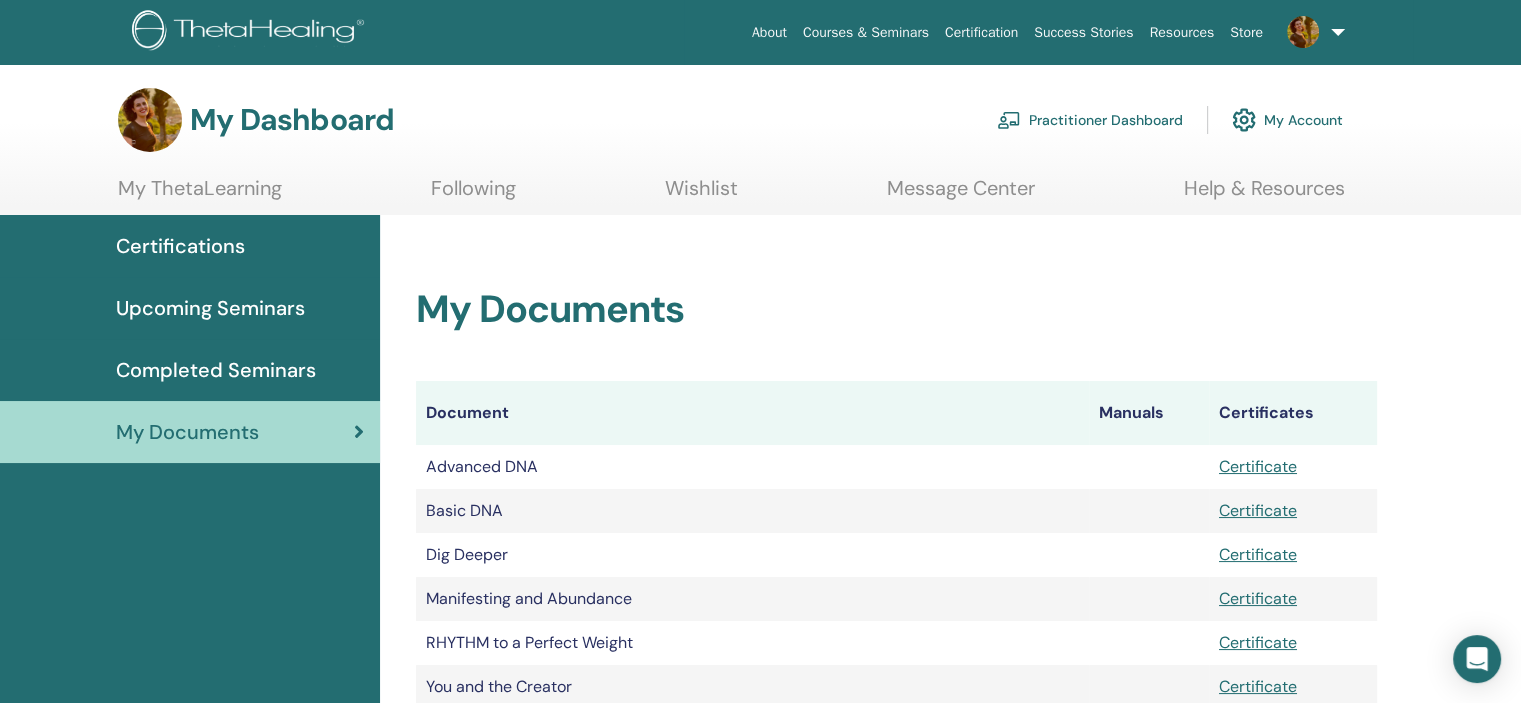 click at bounding box center (1149, 467) 